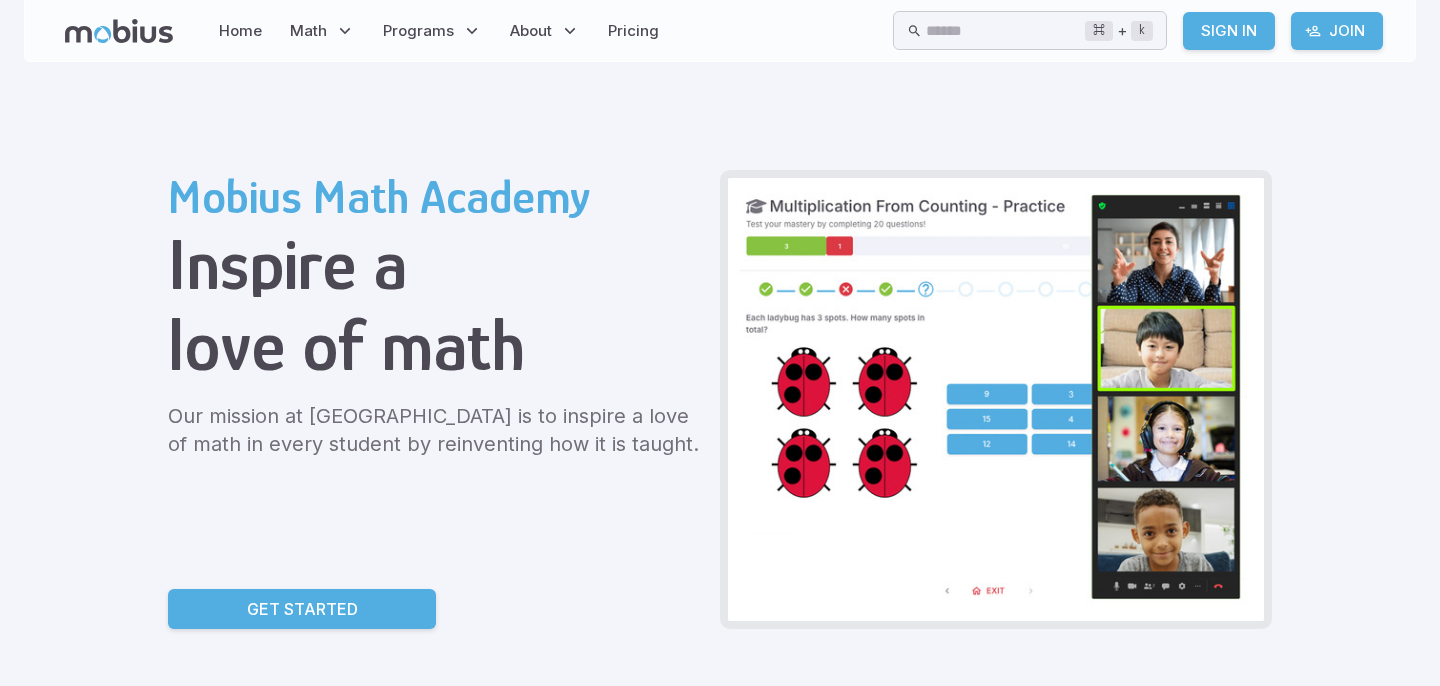 scroll, scrollTop: 0, scrollLeft: 0, axis: both 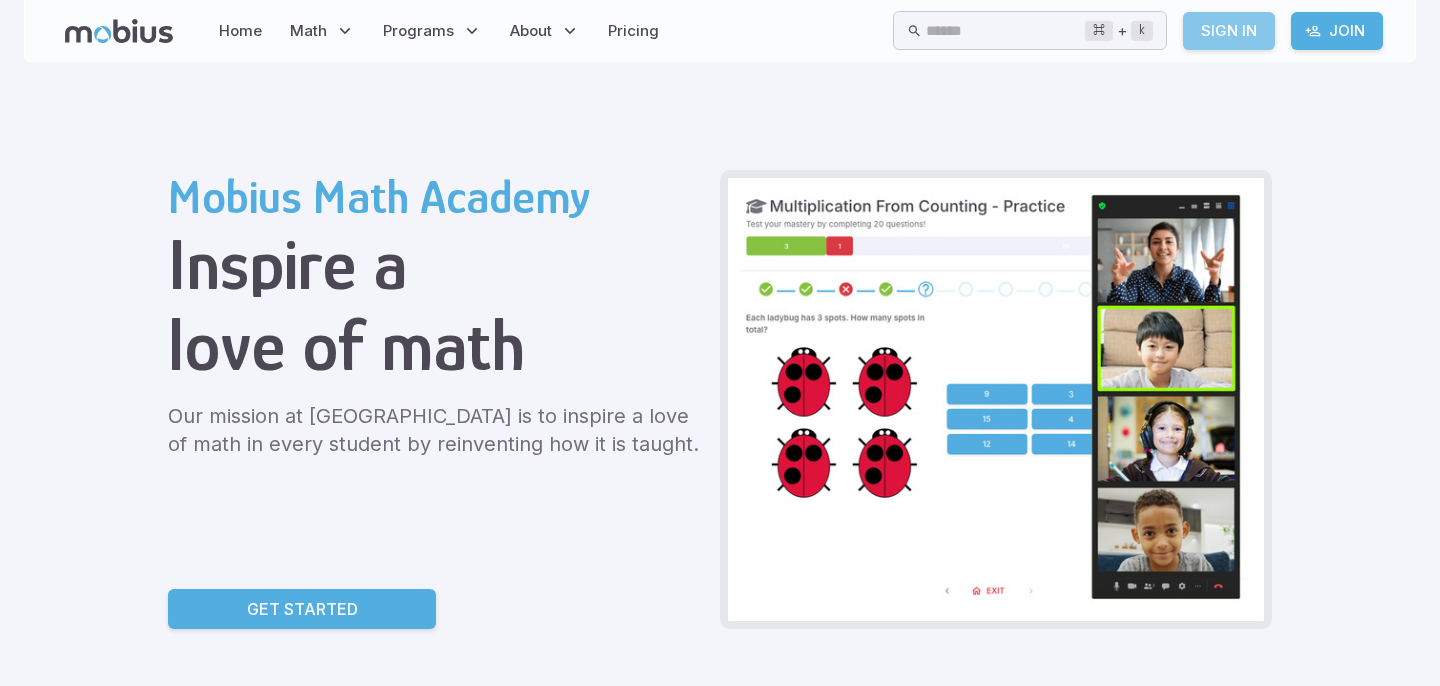 click on "Sign In" at bounding box center [1229, 31] 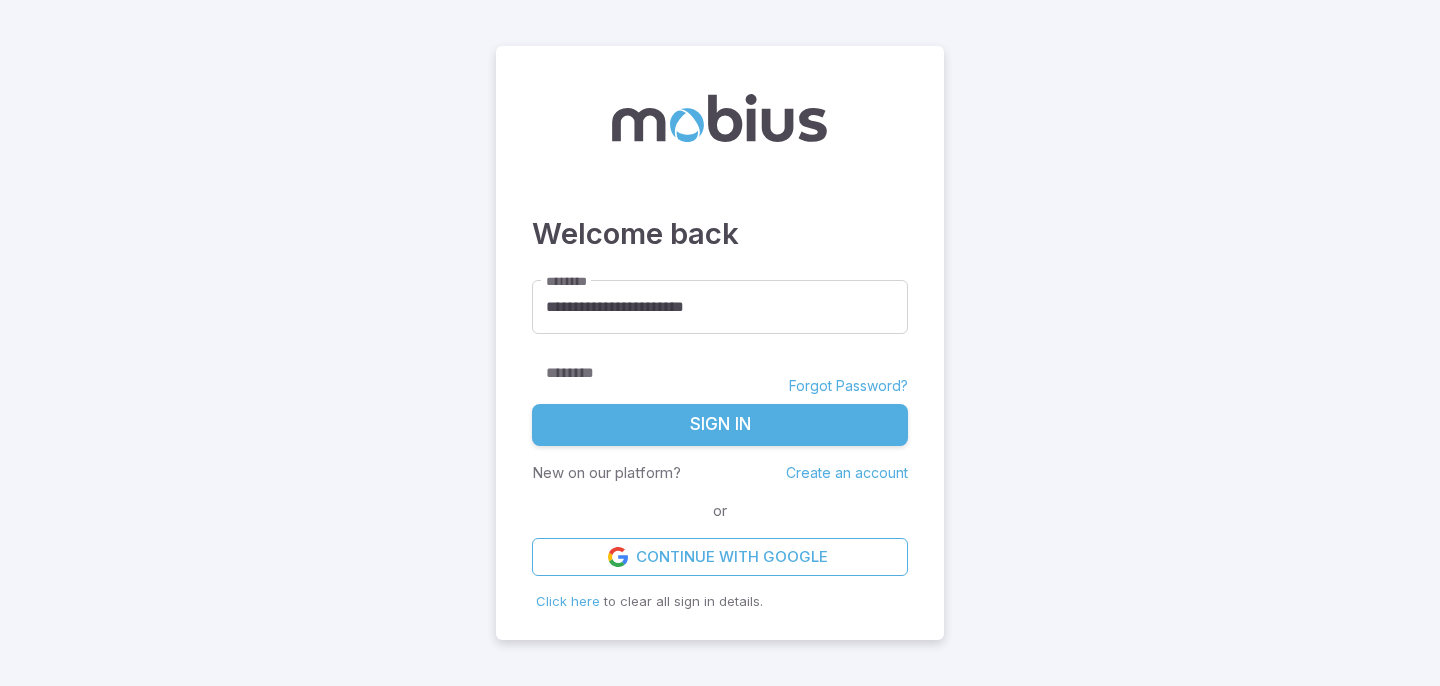 scroll, scrollTop: 0, scrollLeft: 0, axis: both 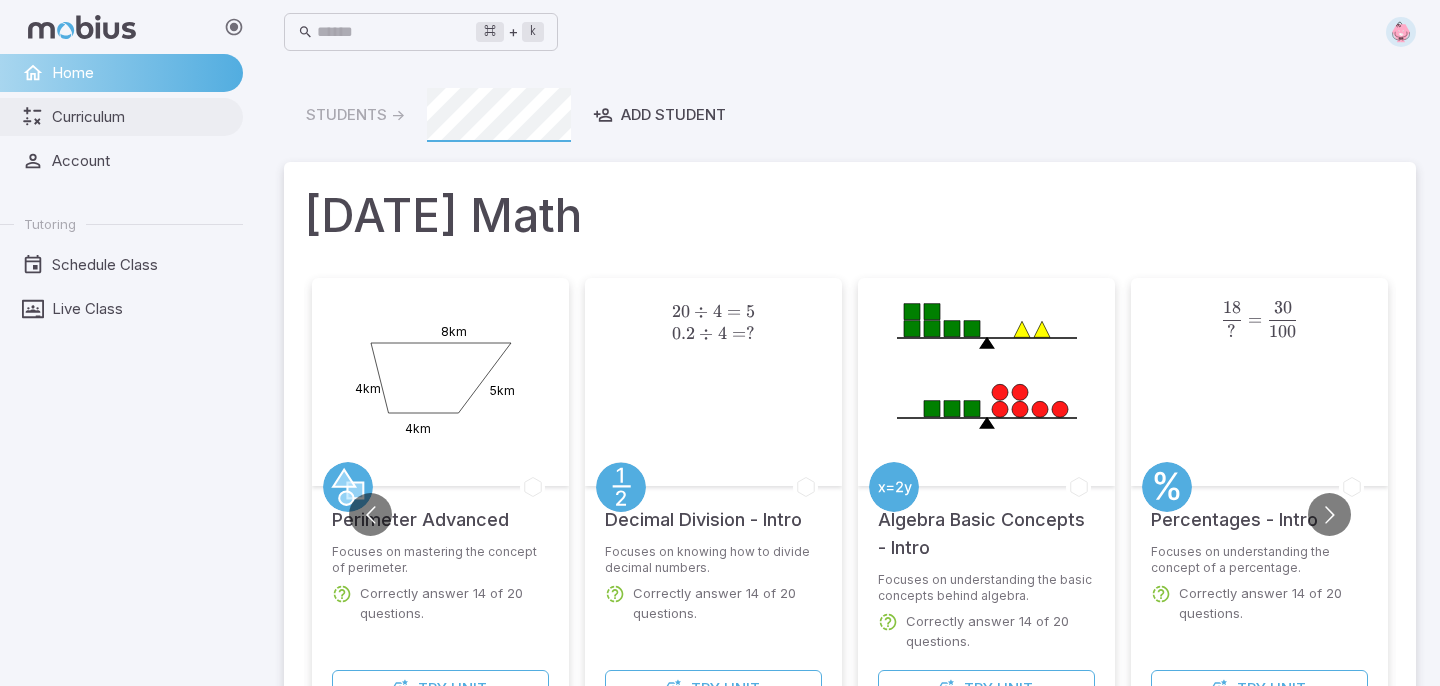 click on "Curriculum" at bounding box center [140, 117] 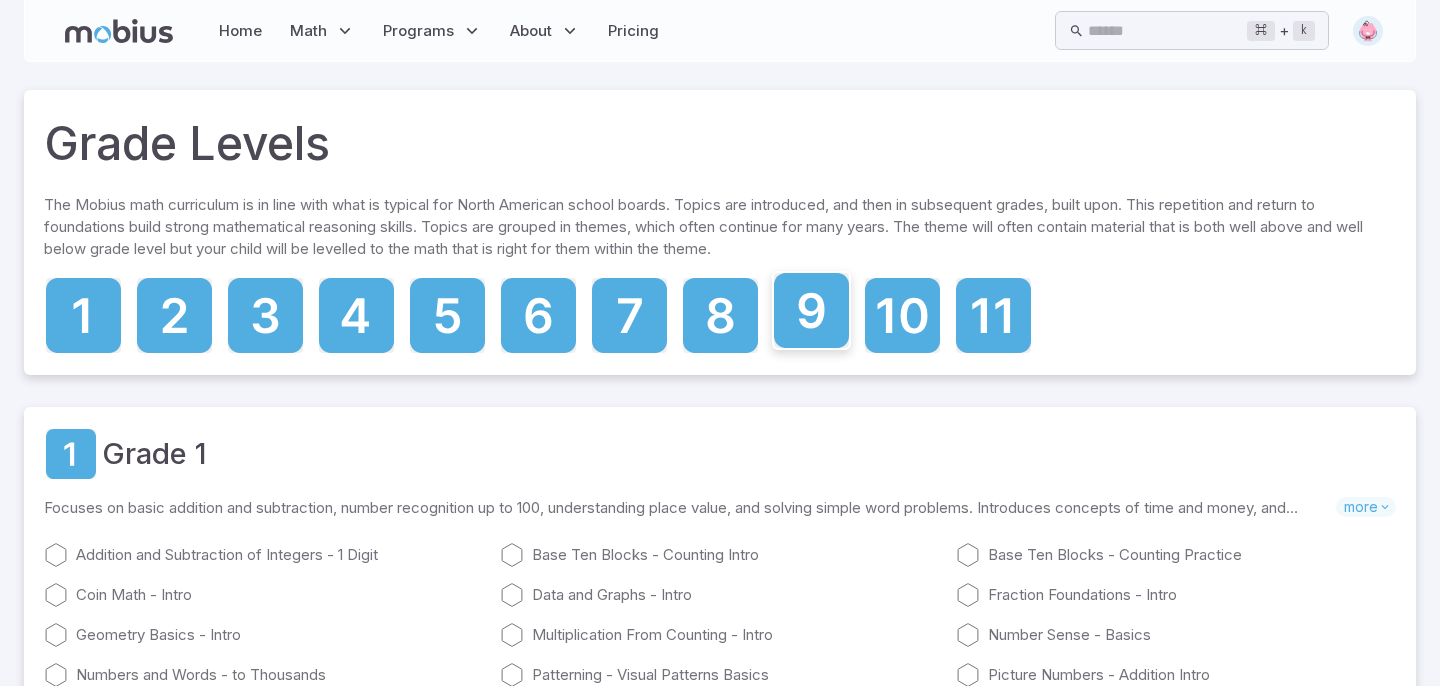 click 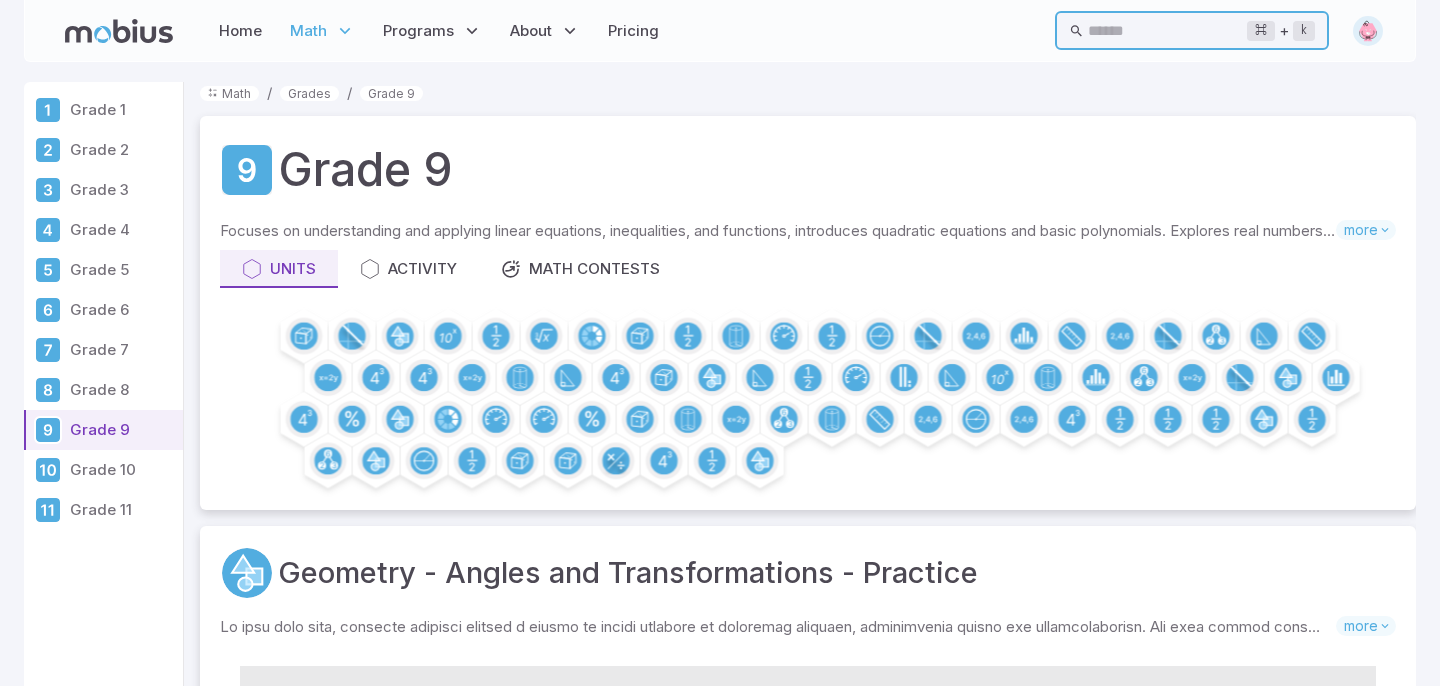 click at bounding box center [1167, 30] 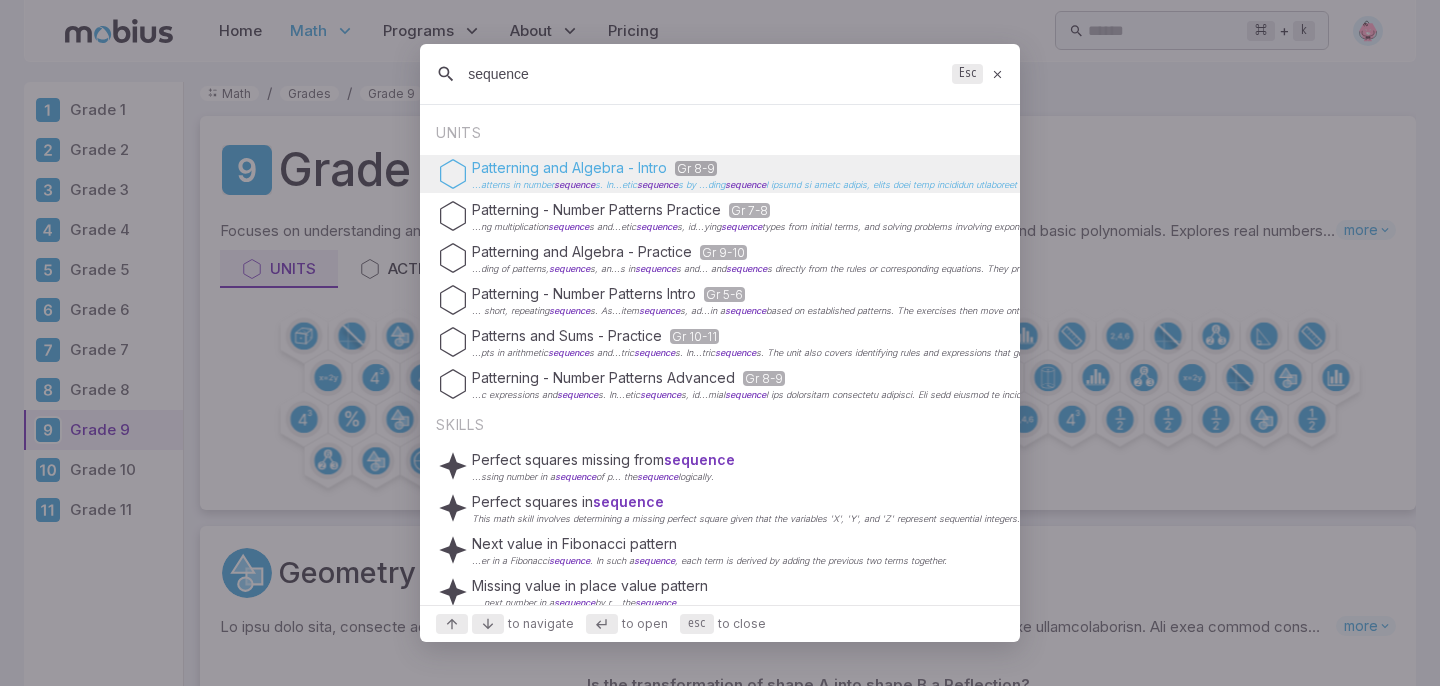 type on "sequence" 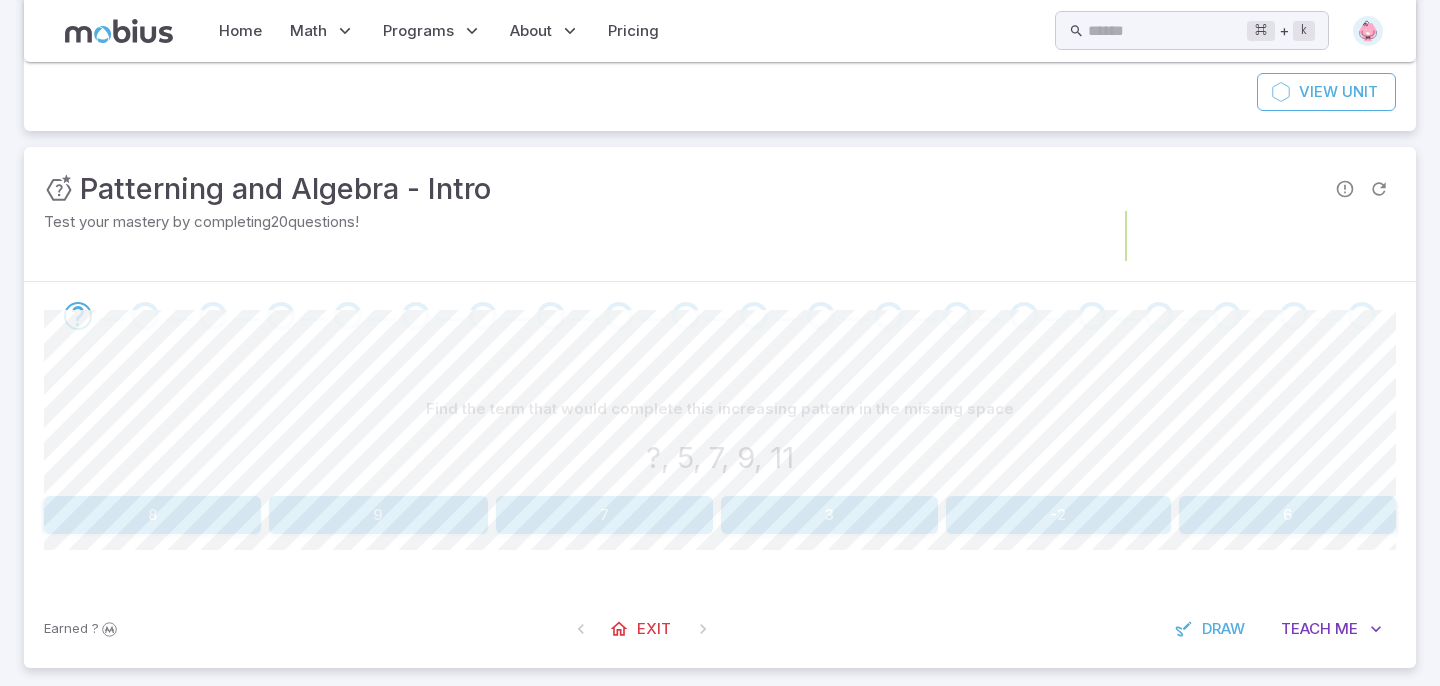 scroll, scrollTop: 181, scrollLeft: 0, axis: vertical 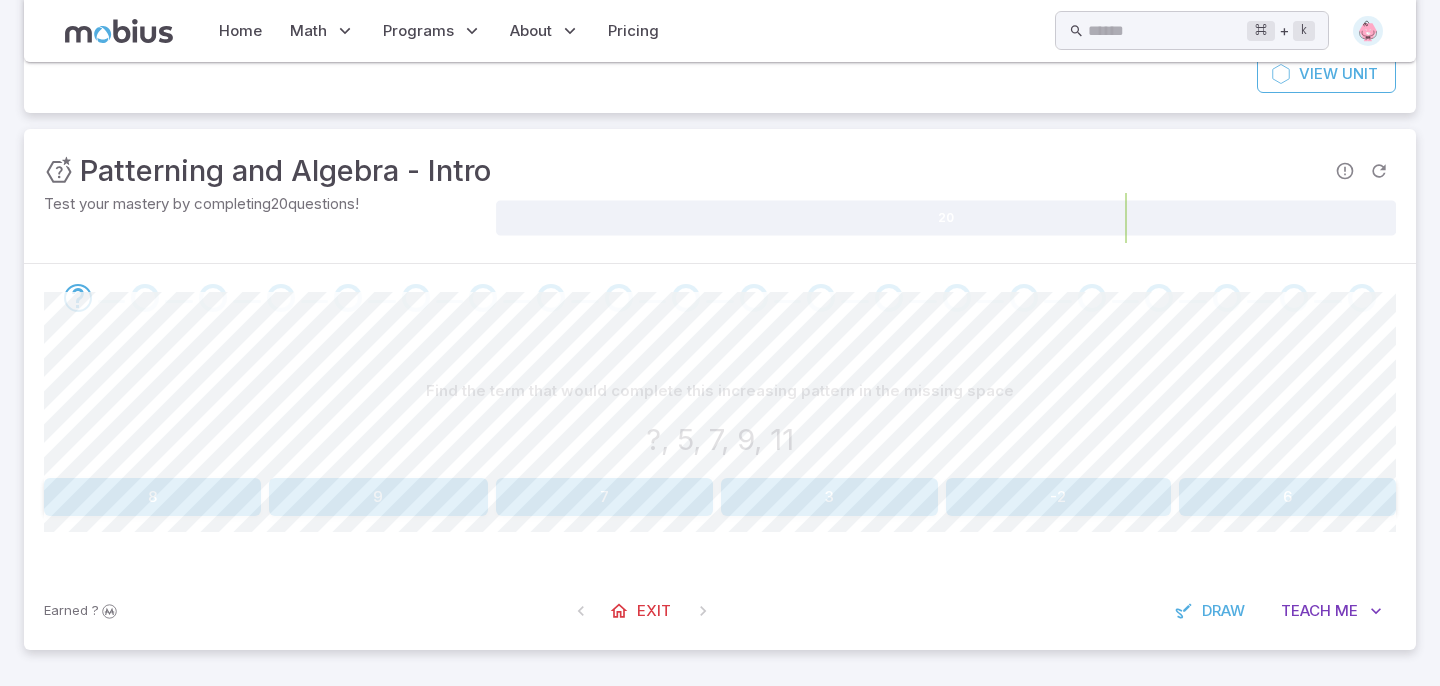 click on "3" at bounding box center (829, 497) 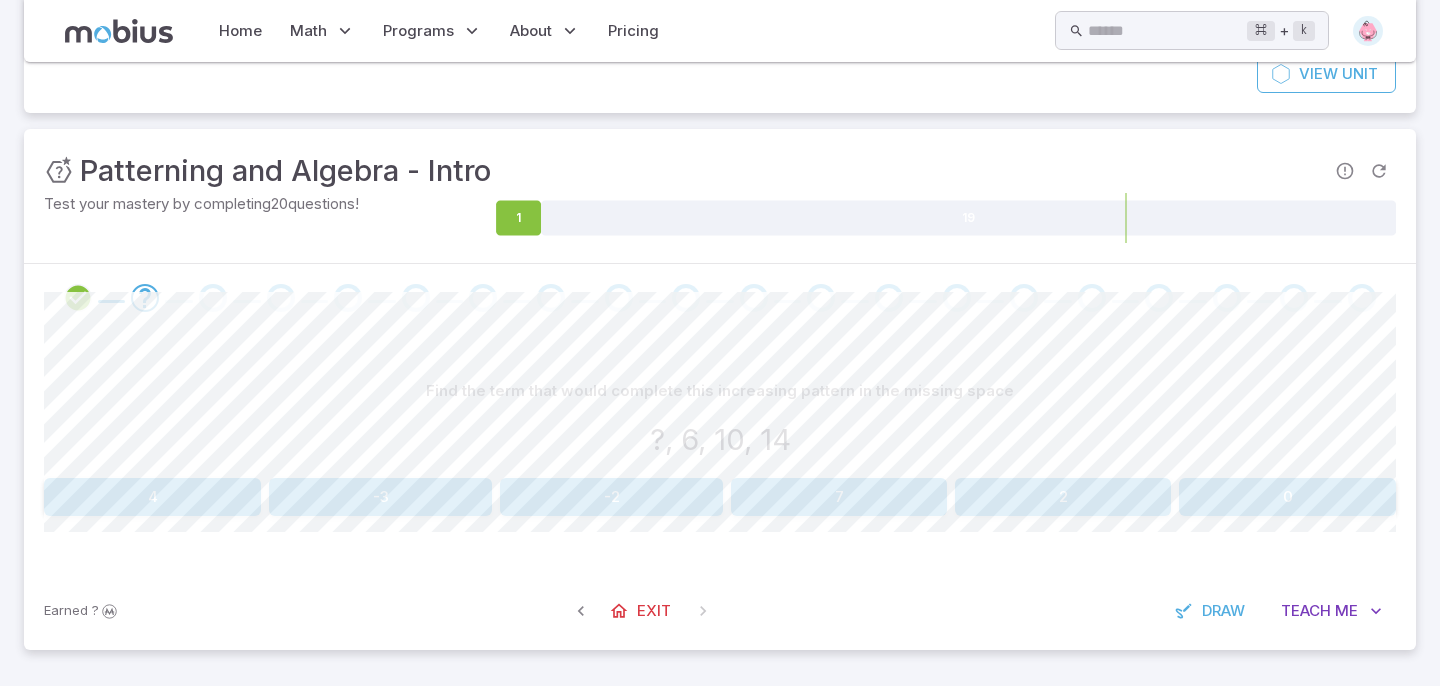 click on "4" at bounding box center (152, 497) 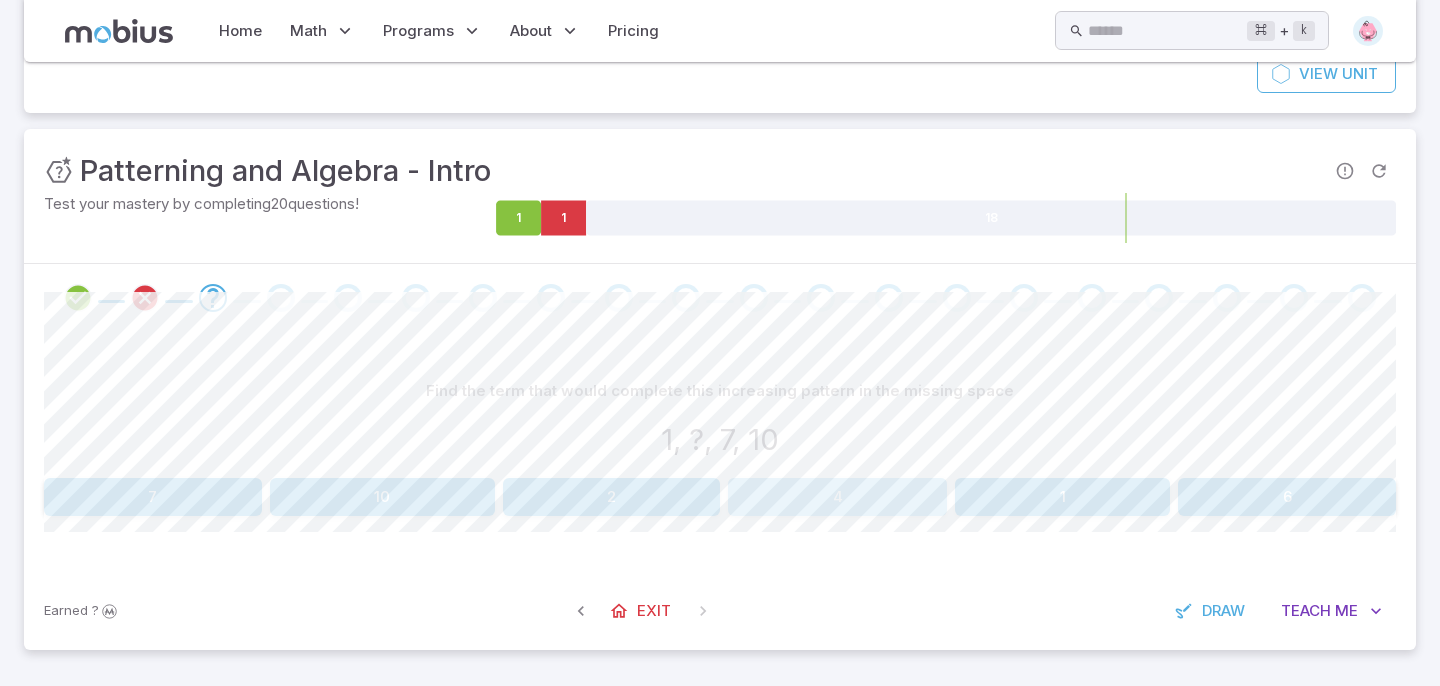 click on "4" at bounding box center (837, 497) 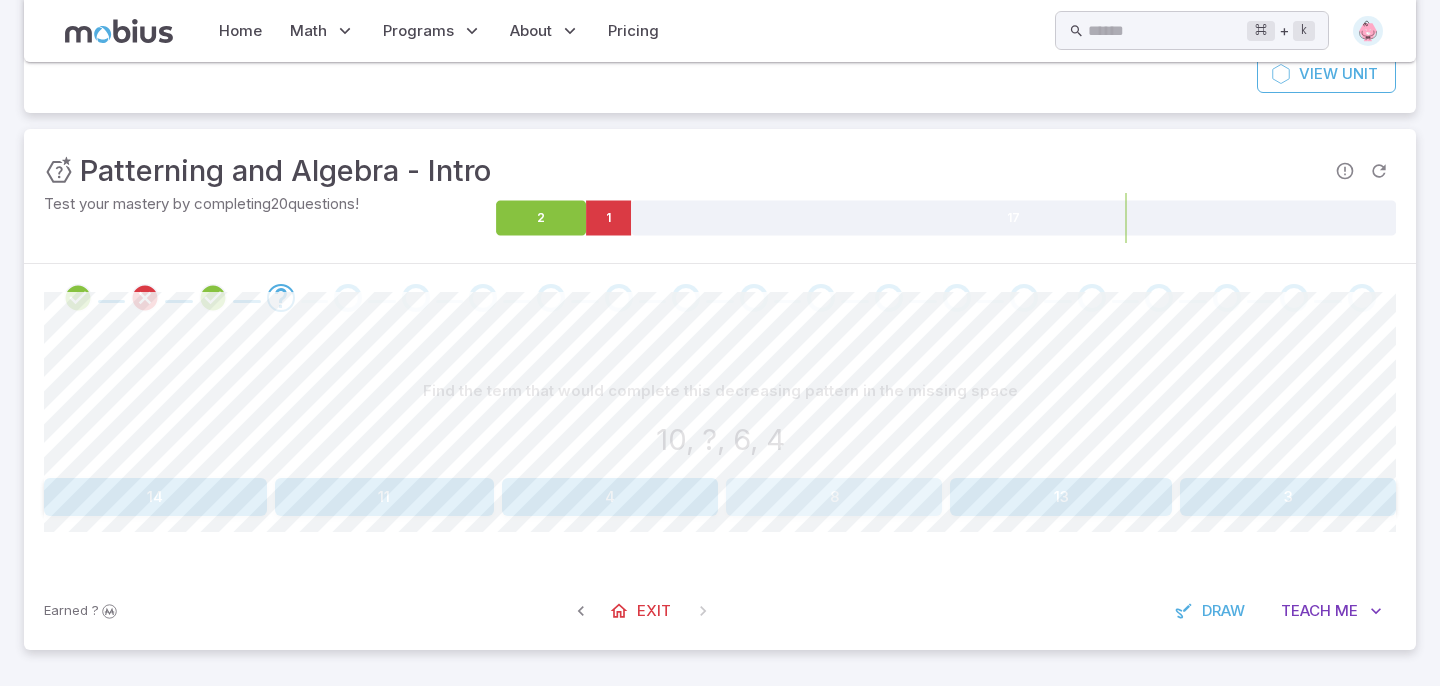 click on "8" at bounding box center [834, 497] 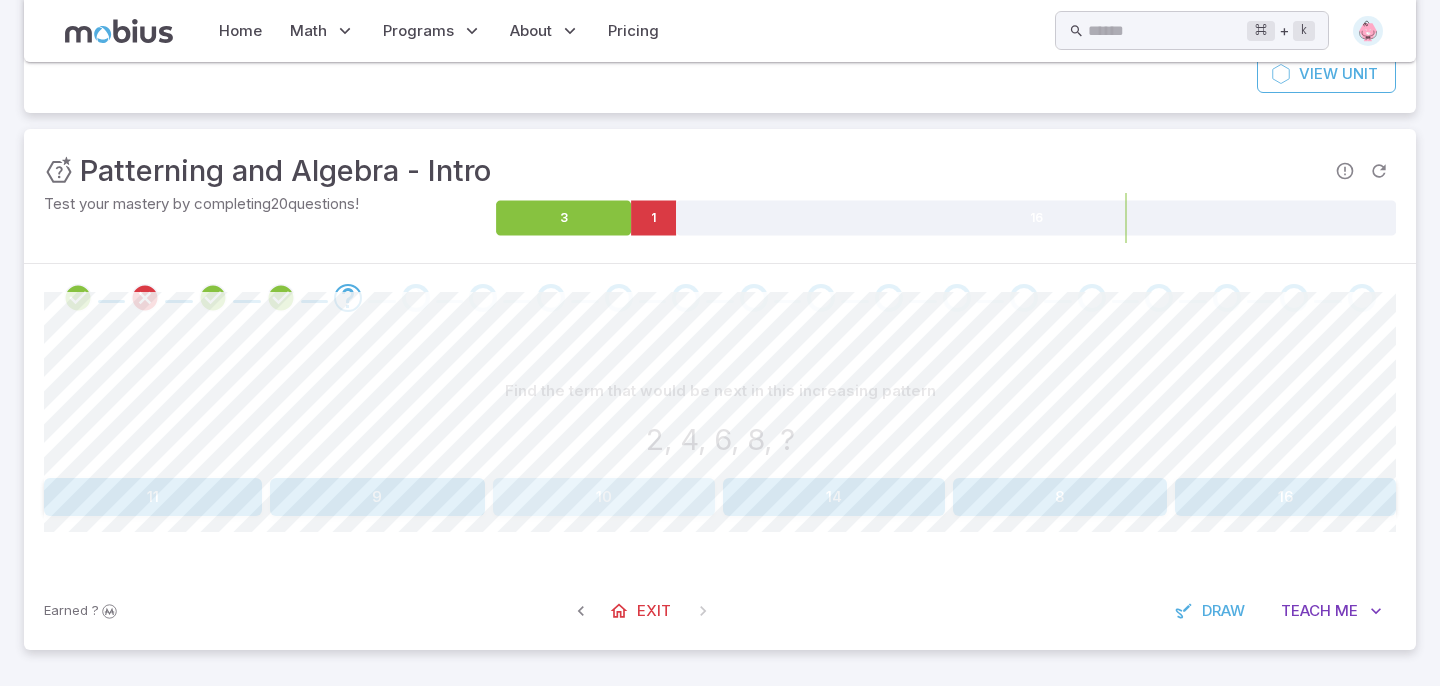click on "10" at bounding box center [604, 497] 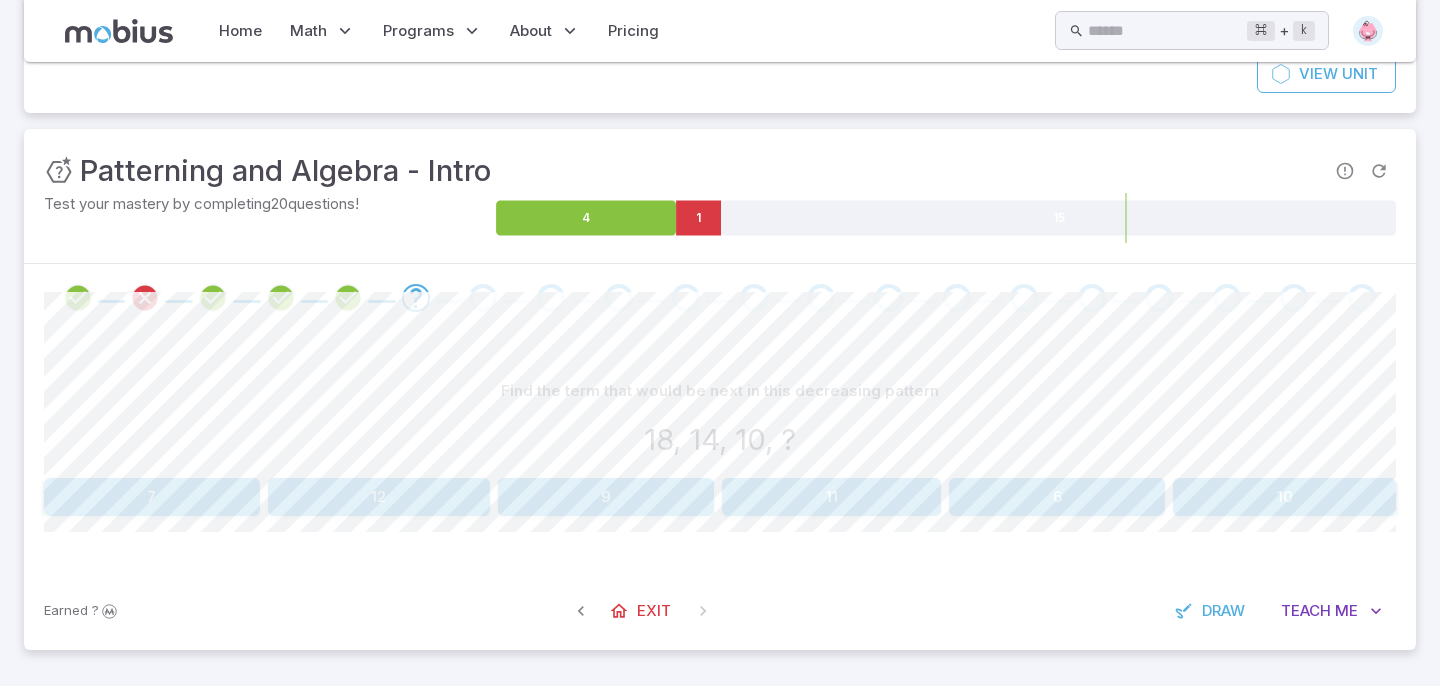 drag, startPoint x: 1014, startPoint y: 516, endPoint x: 1009, endPoint y: 506, distance: 11.18034 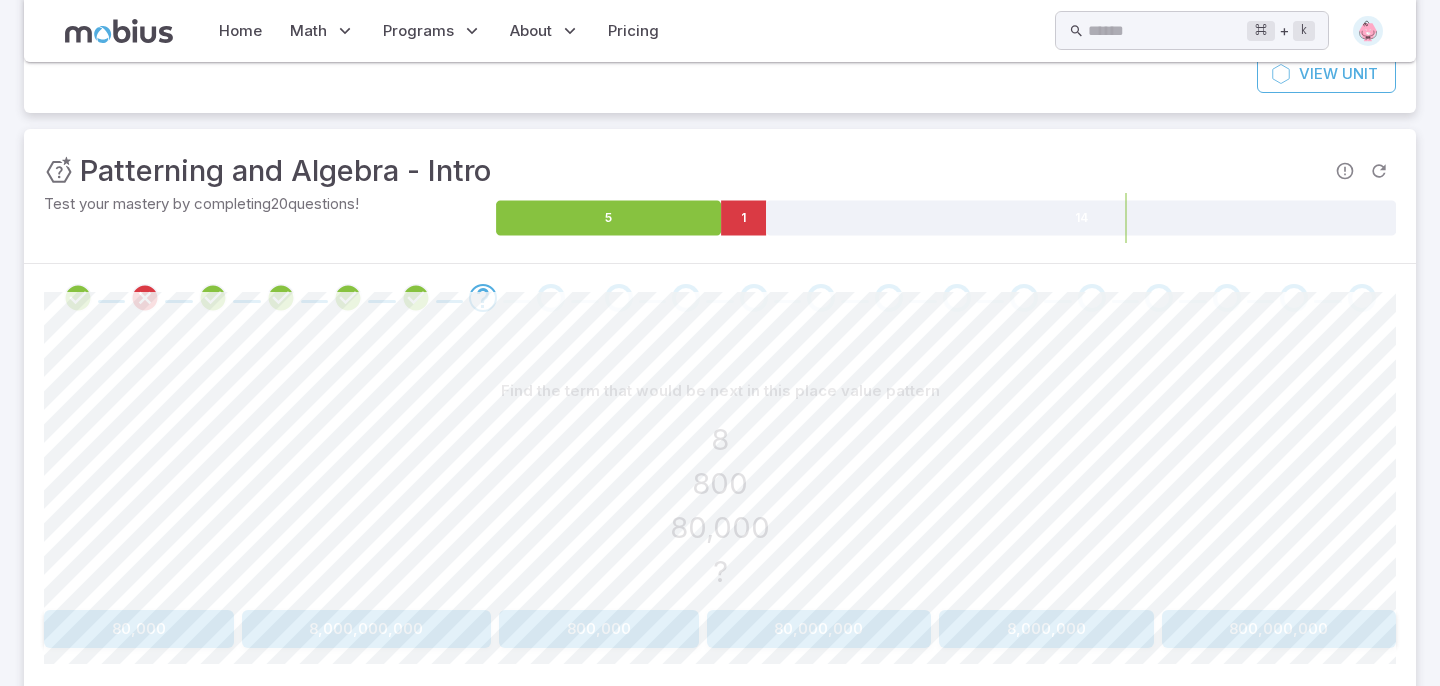 click on "800,000" at bounding box center [599, 629] 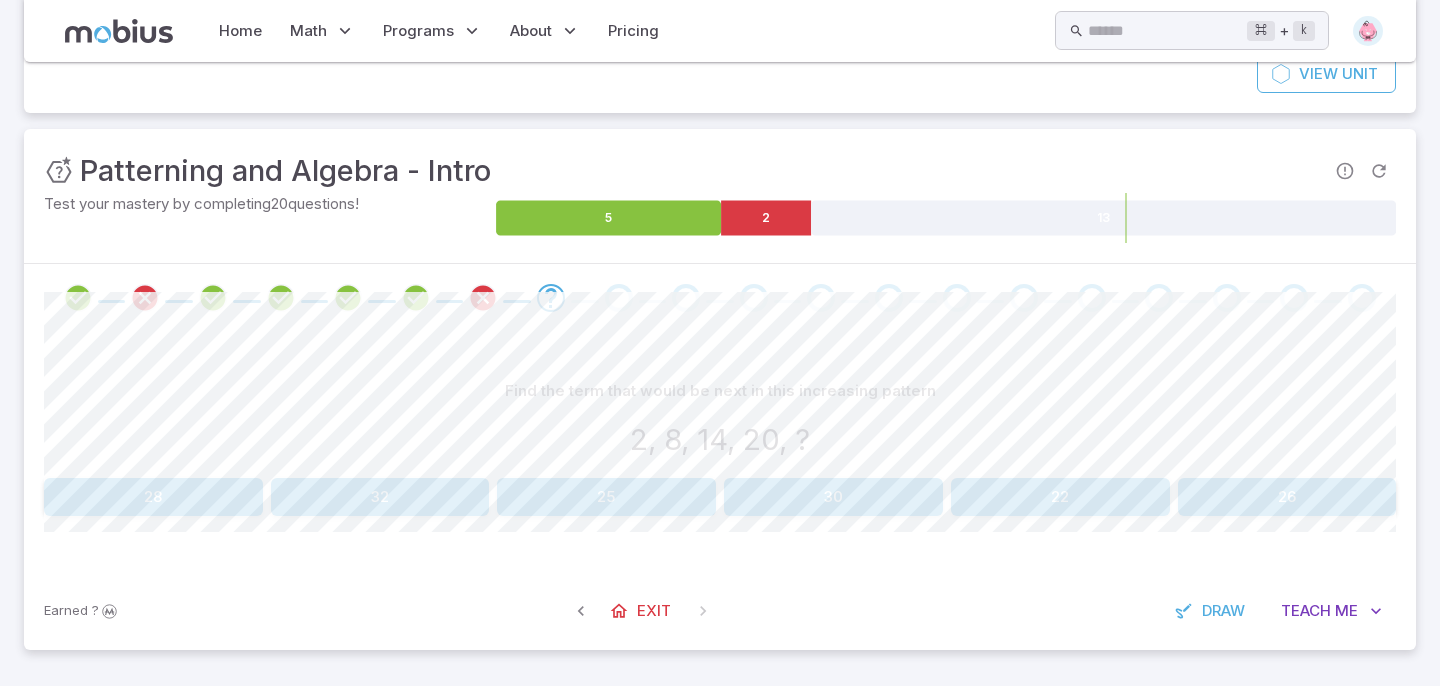 scroll, scrollTop: 0, scrollLeft: 0, axis: both 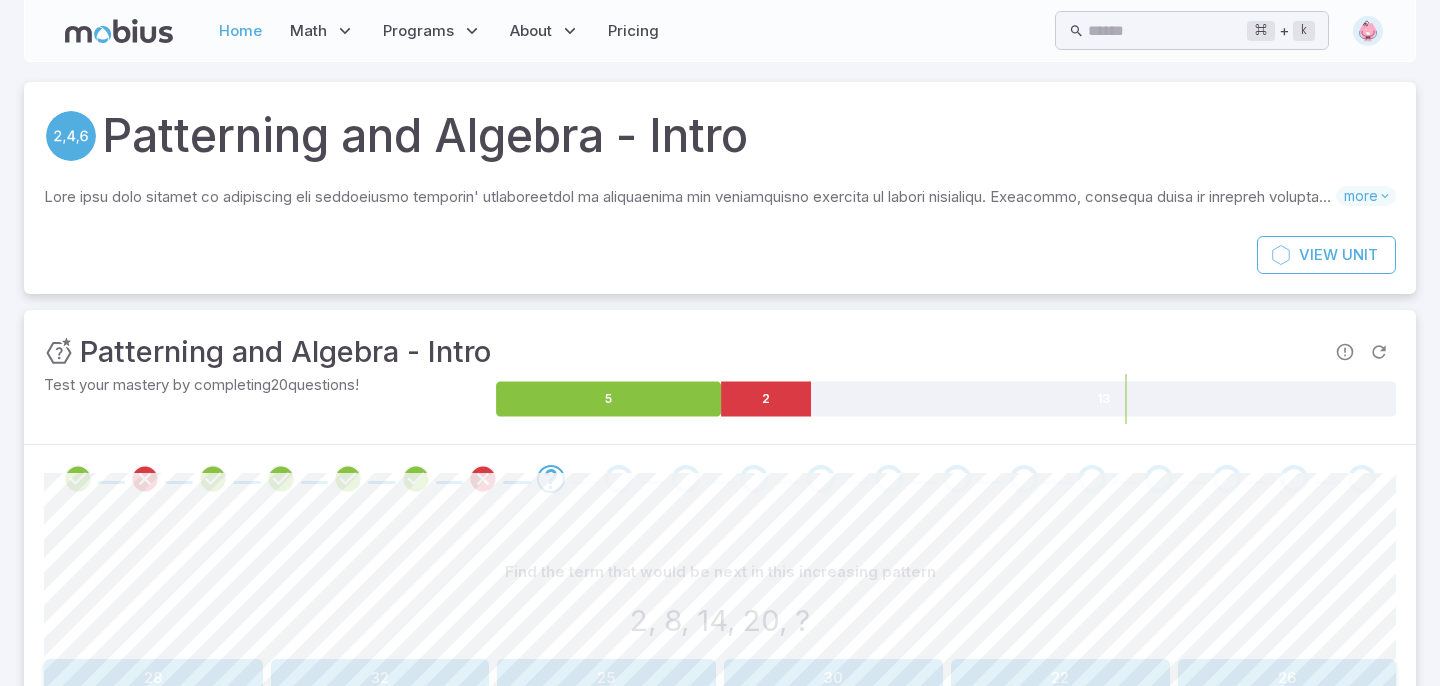 click on "Home" at bounding box center [240, 31] 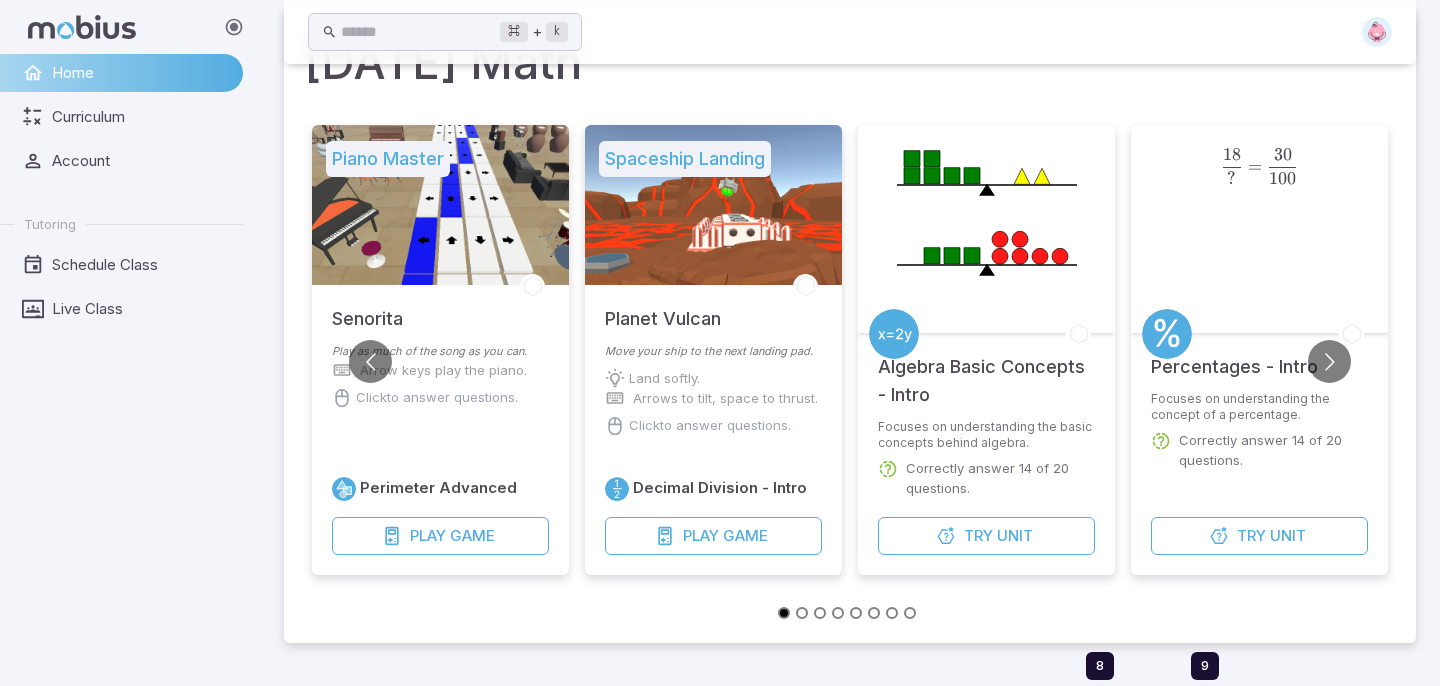 scroll, scrollTop: 163, scrollLeft: 0, axis: vertical 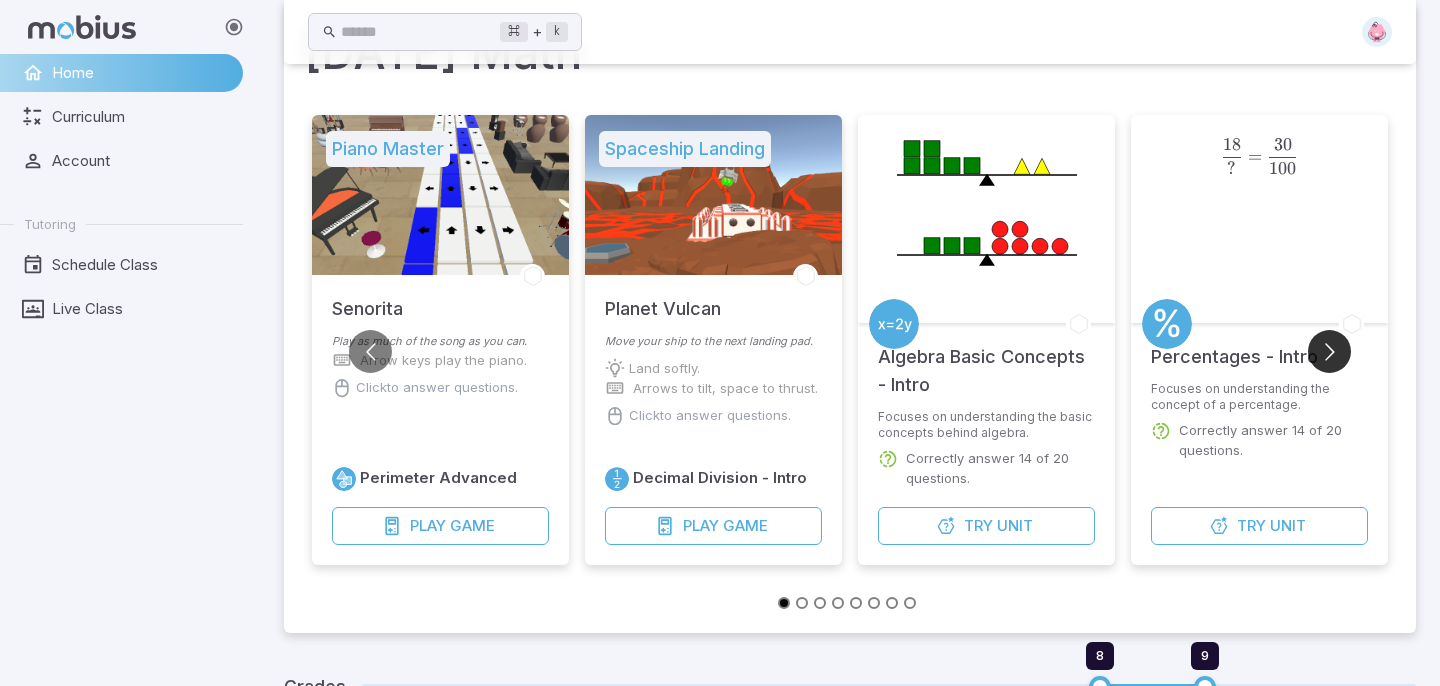 click at bounding box center [1329, 351] 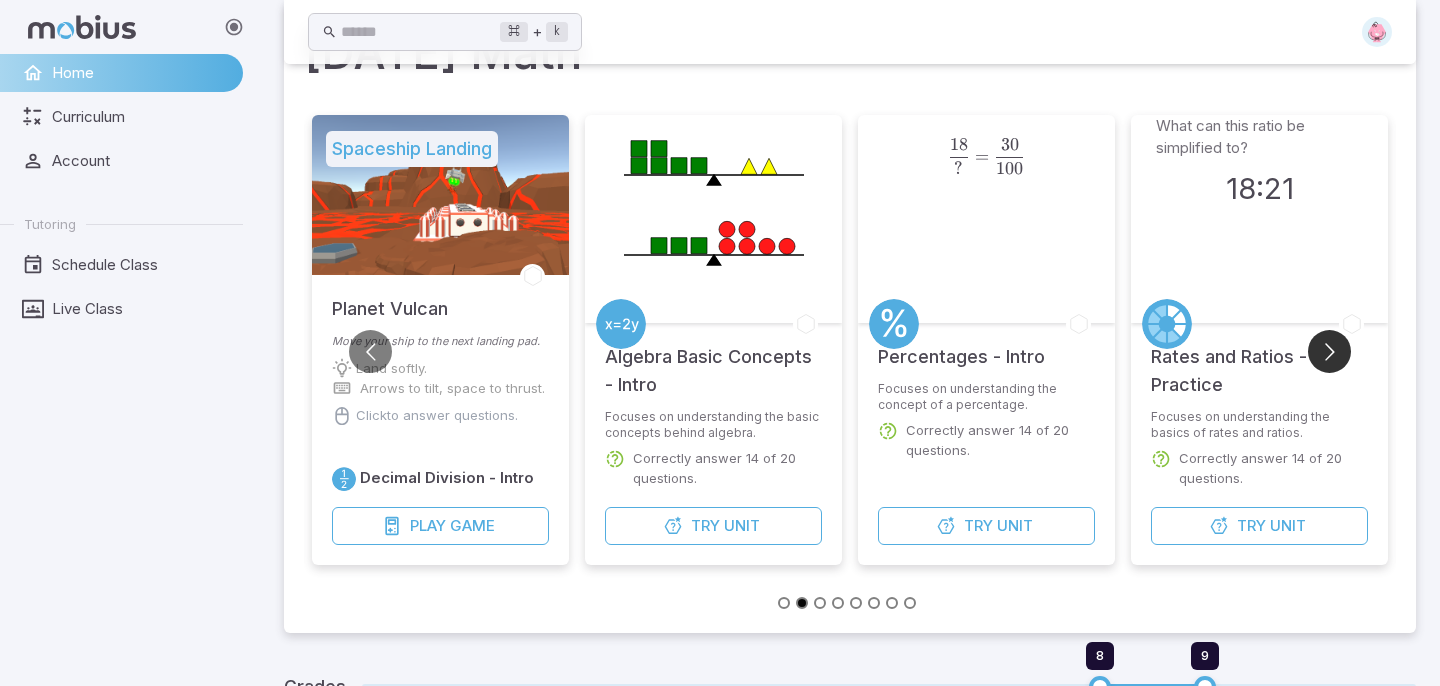 click at bounding box center [1329, 351] 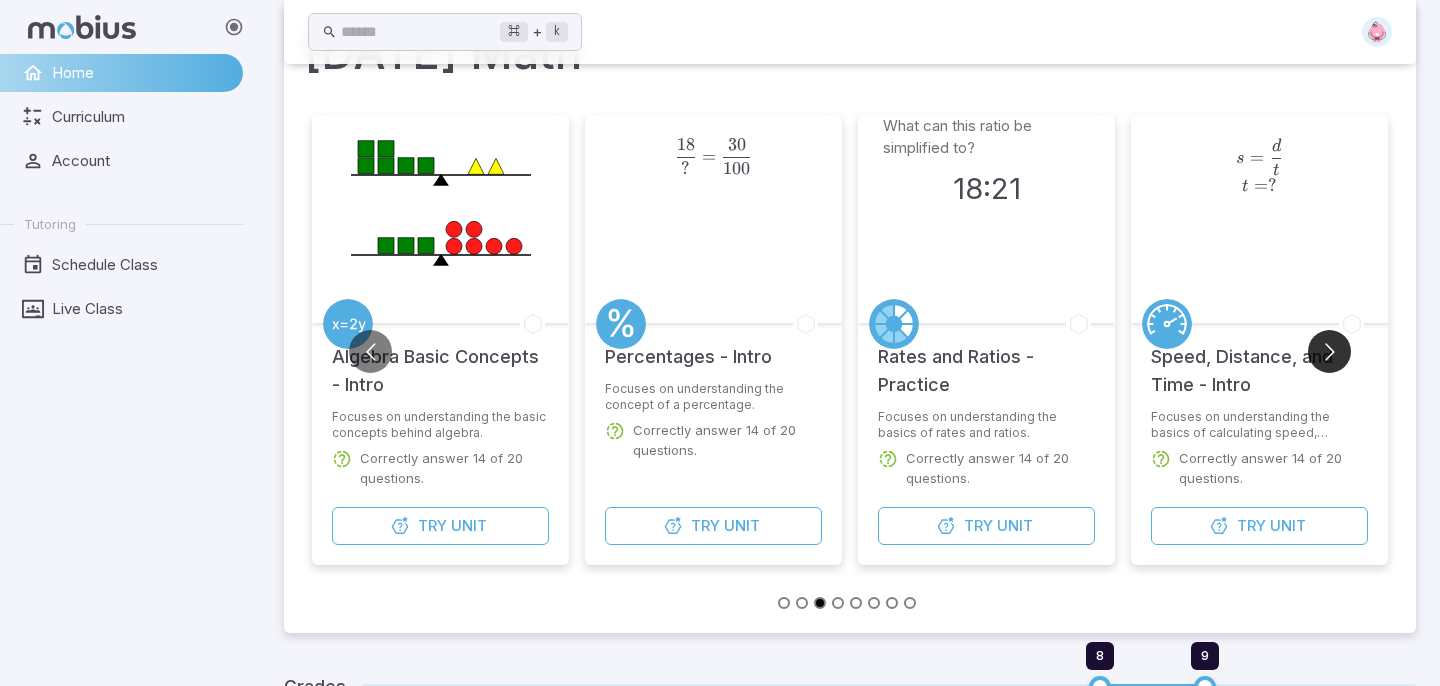 click at bounding box center (1329, 351) 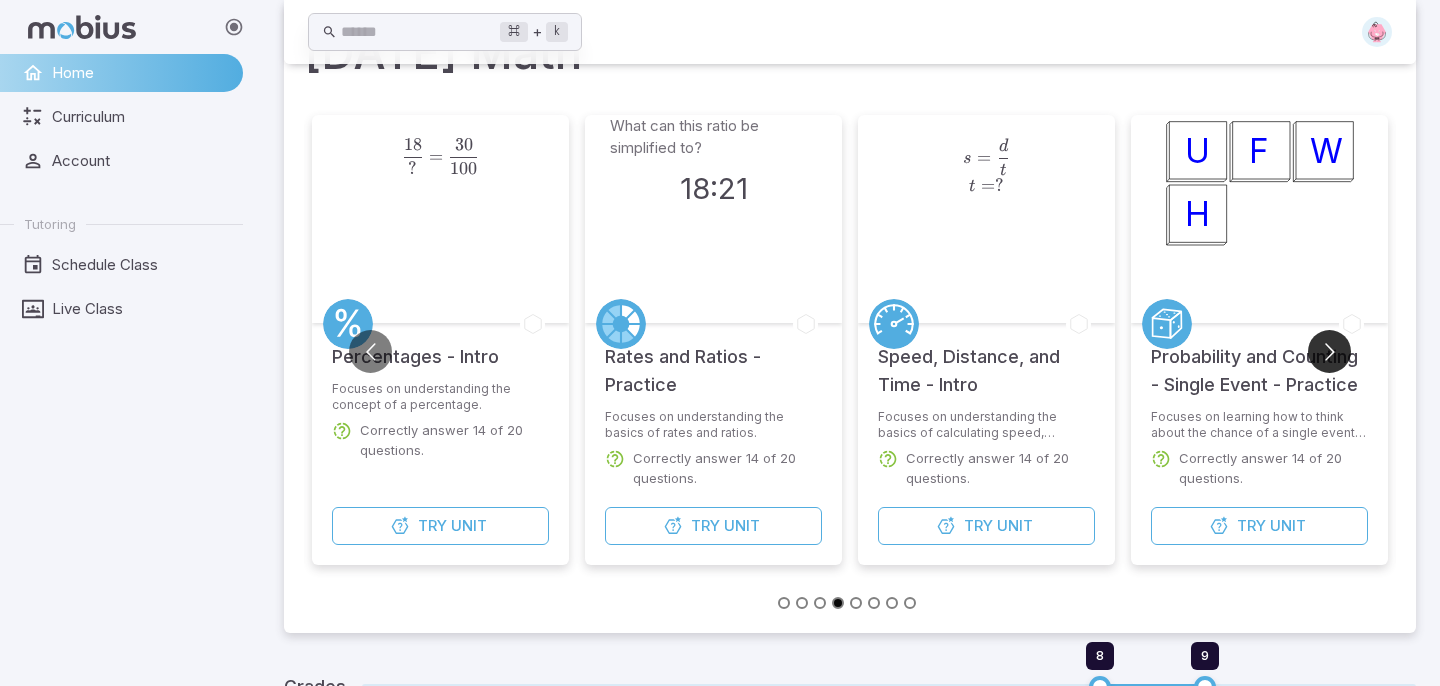 click at bounding box center (1329, 351) 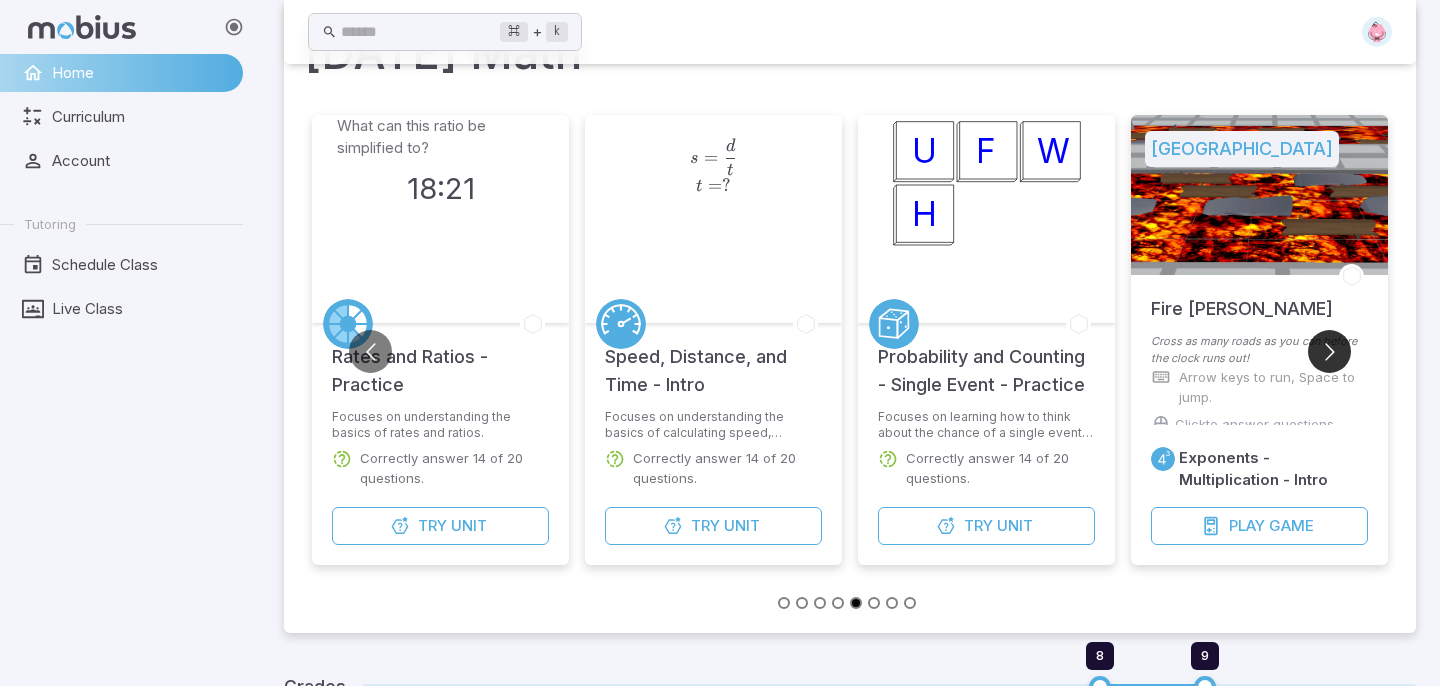click at bounding box center [1329, 351] 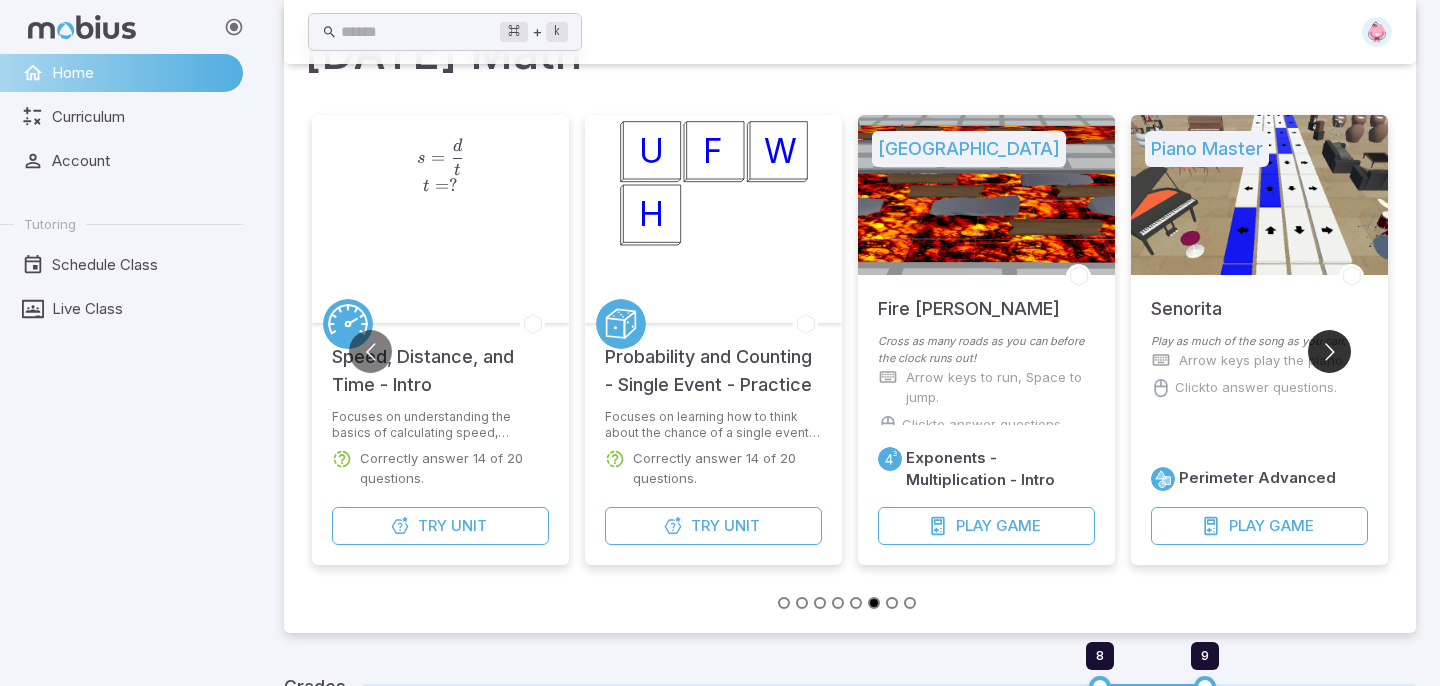 click at bounding box center [1329, 351] 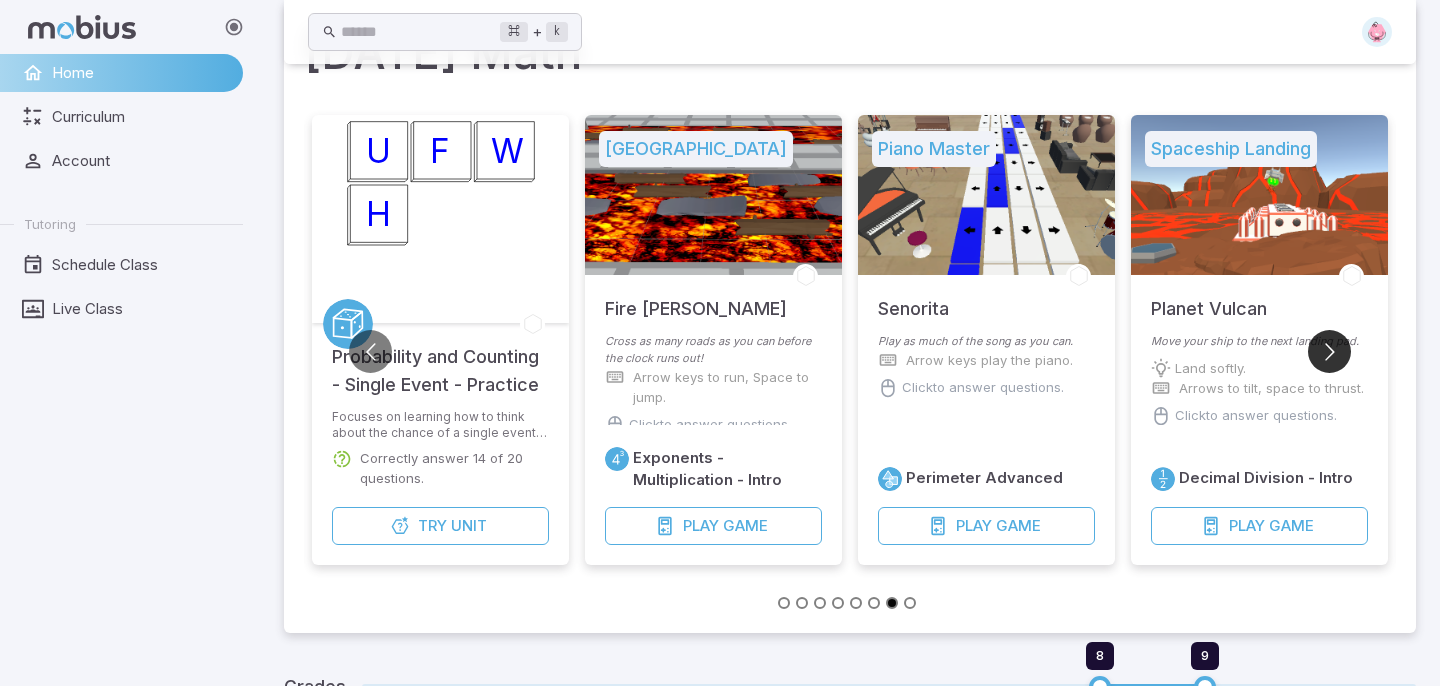 click at bounding box center (1329, 351) 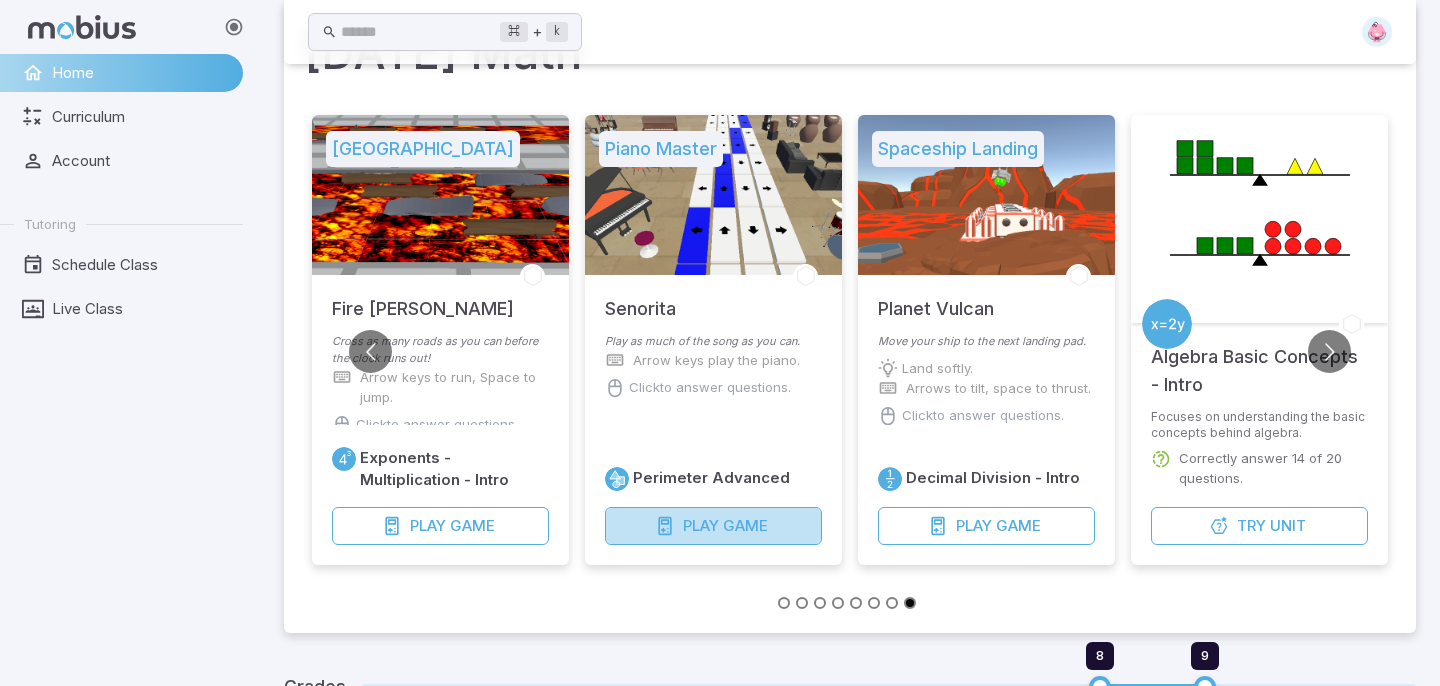 click on "Game" at bounding box center (745, 526) 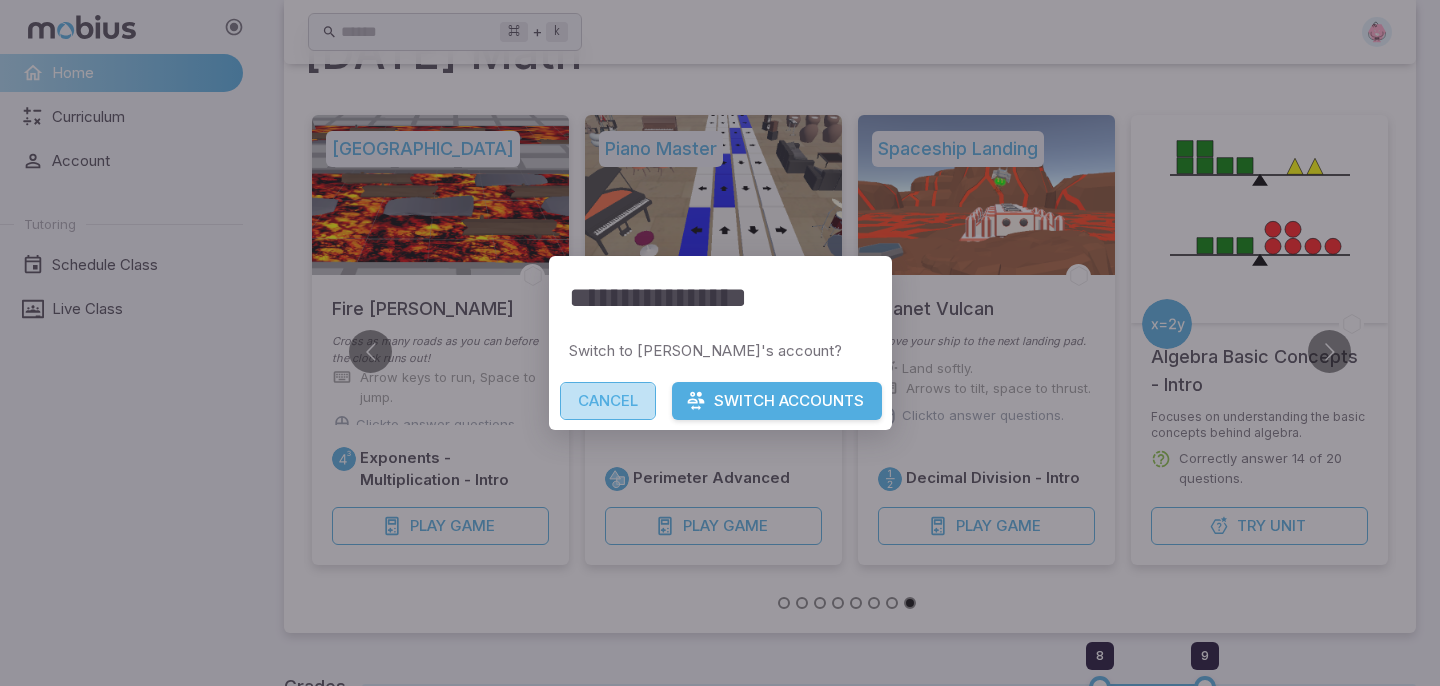 click on "Cancel" at bounding box center (608, 401) 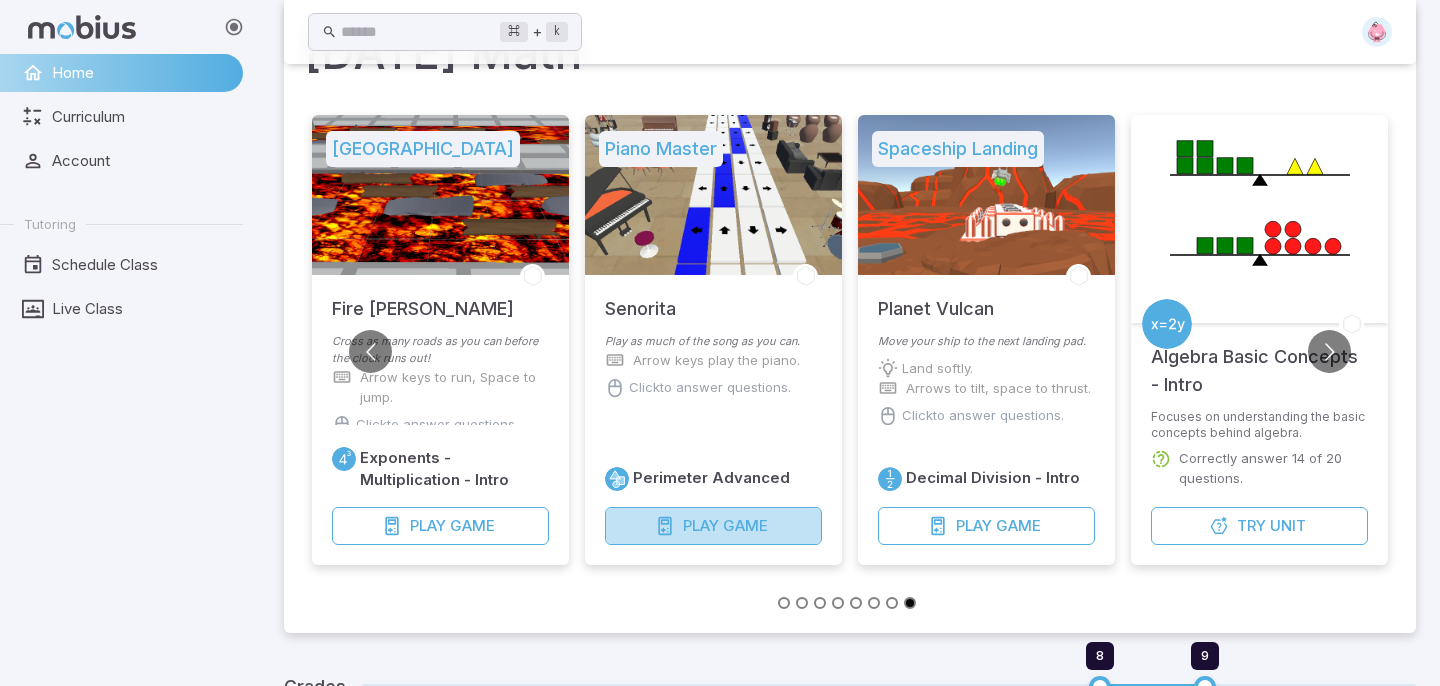 click on "Play" at bounding box center (701, 526) 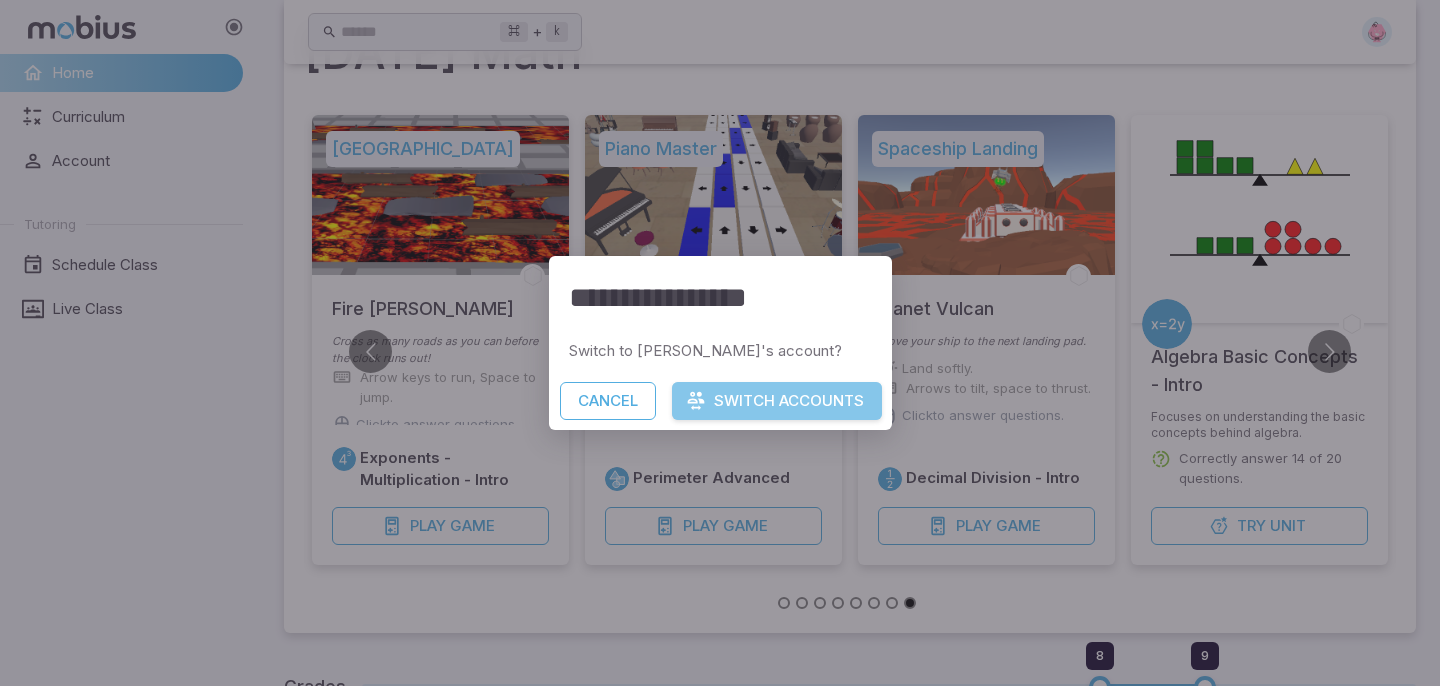 click on "Switch Accounts" at bounding box center (777, 401) 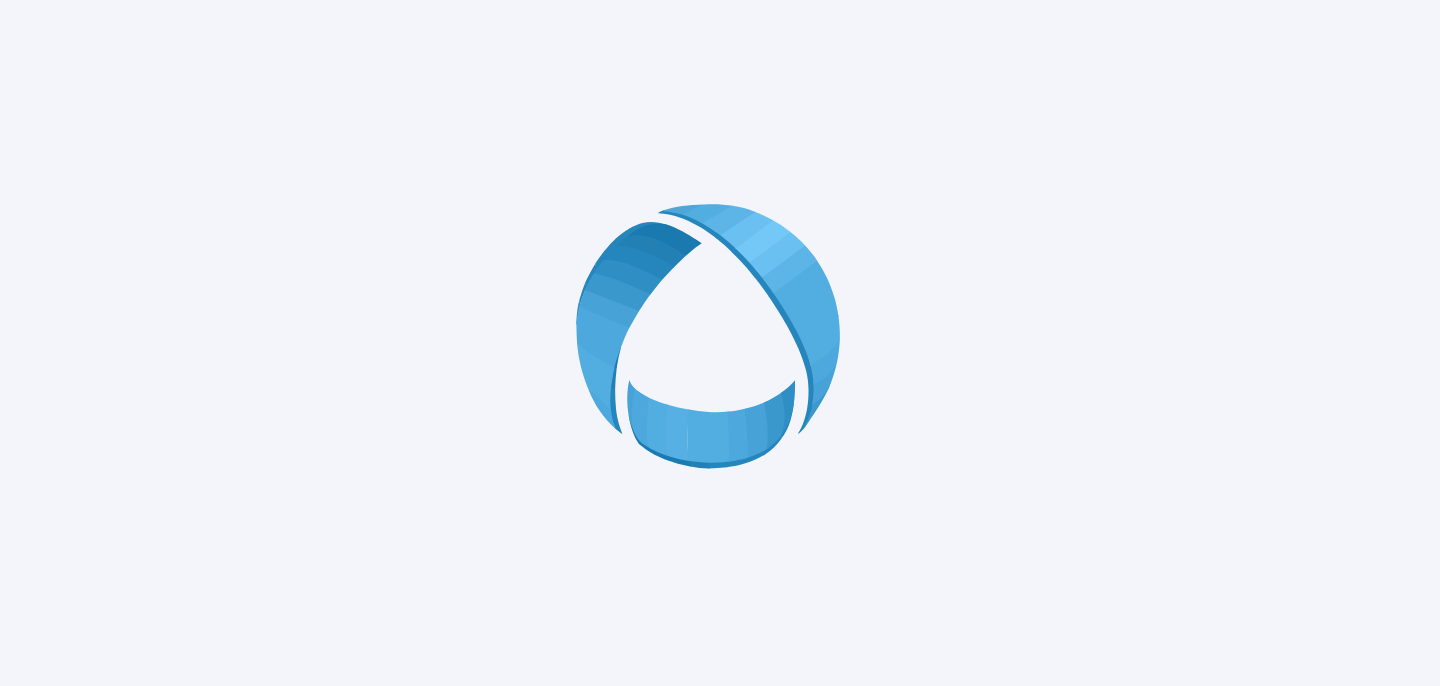 scroll, scrollTop: 0, scrollLeft: 0, axis: both 